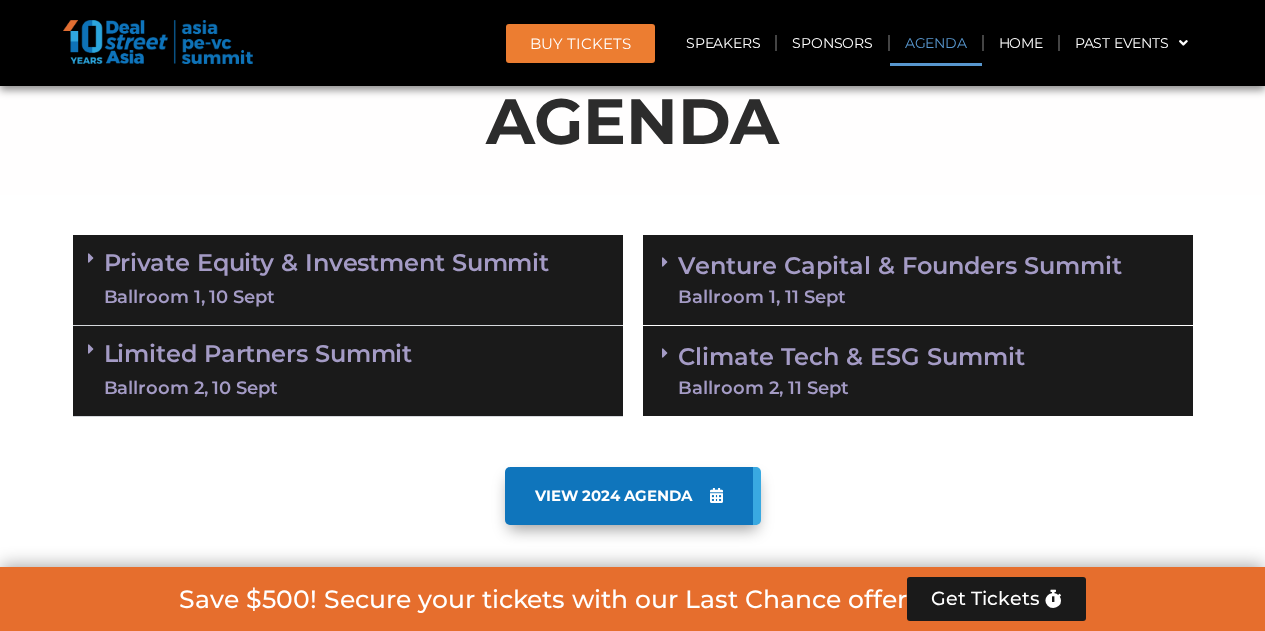 scroll, scrollTop: 1094, scrollLeft: 0, axis: vertical 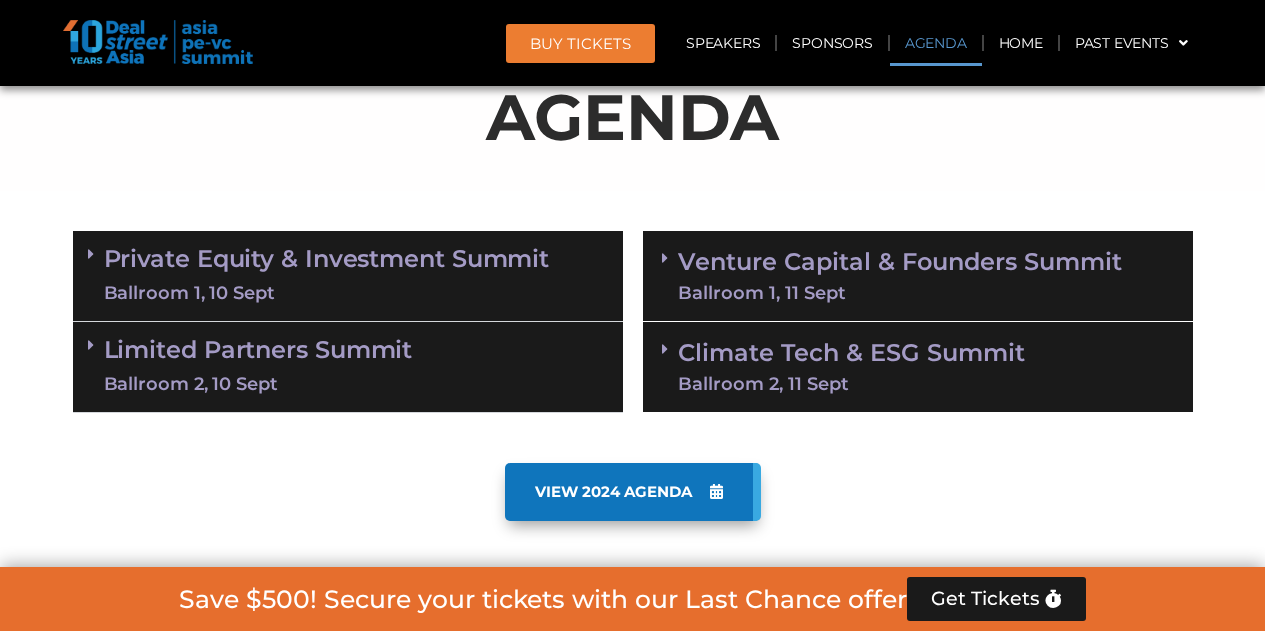 drag, startPoint x: 0, startPoint y: 0, endPoint x: 288, endPoint y: 286, distance: 405.88174 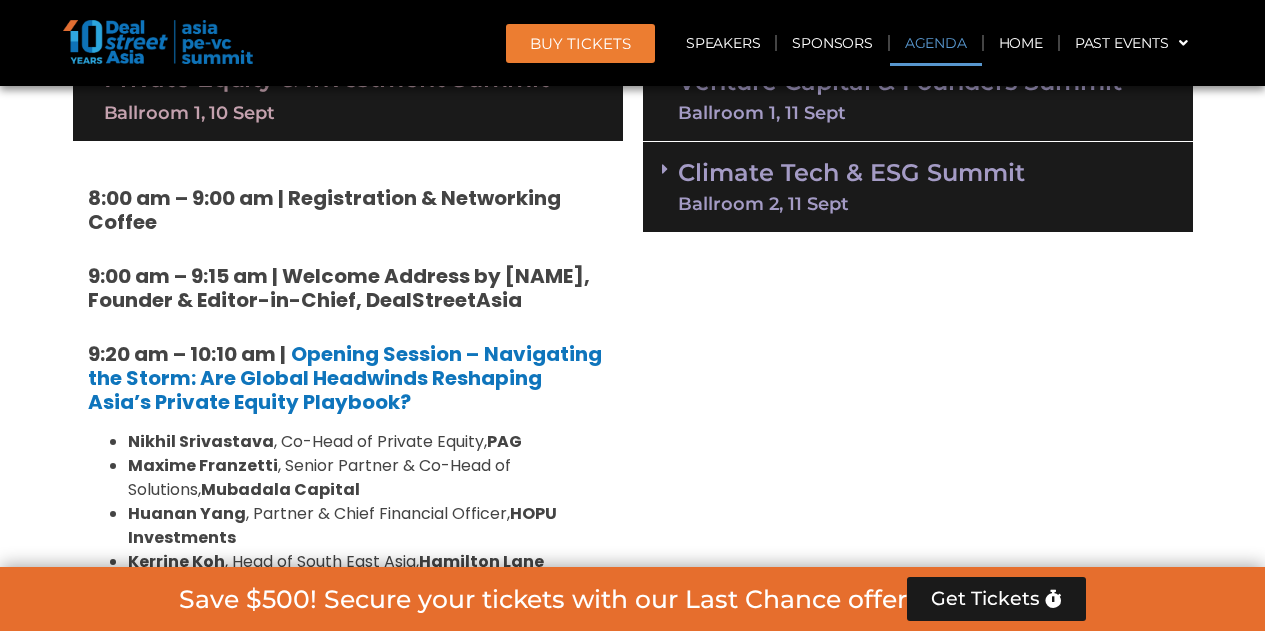 scroll, scrollTop: 1275, scrollLeft: 0, axis: vertical 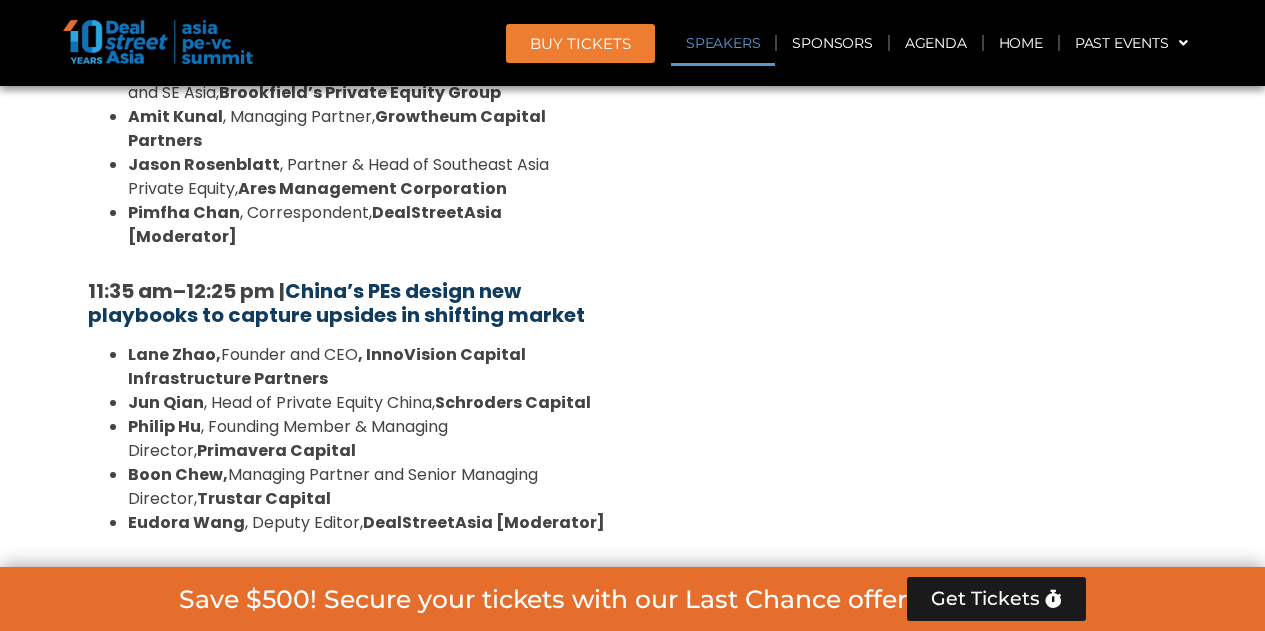 click on "China’s PEs design new playbooks to capture upsides in shifting market" at bounding box center [336, 303] 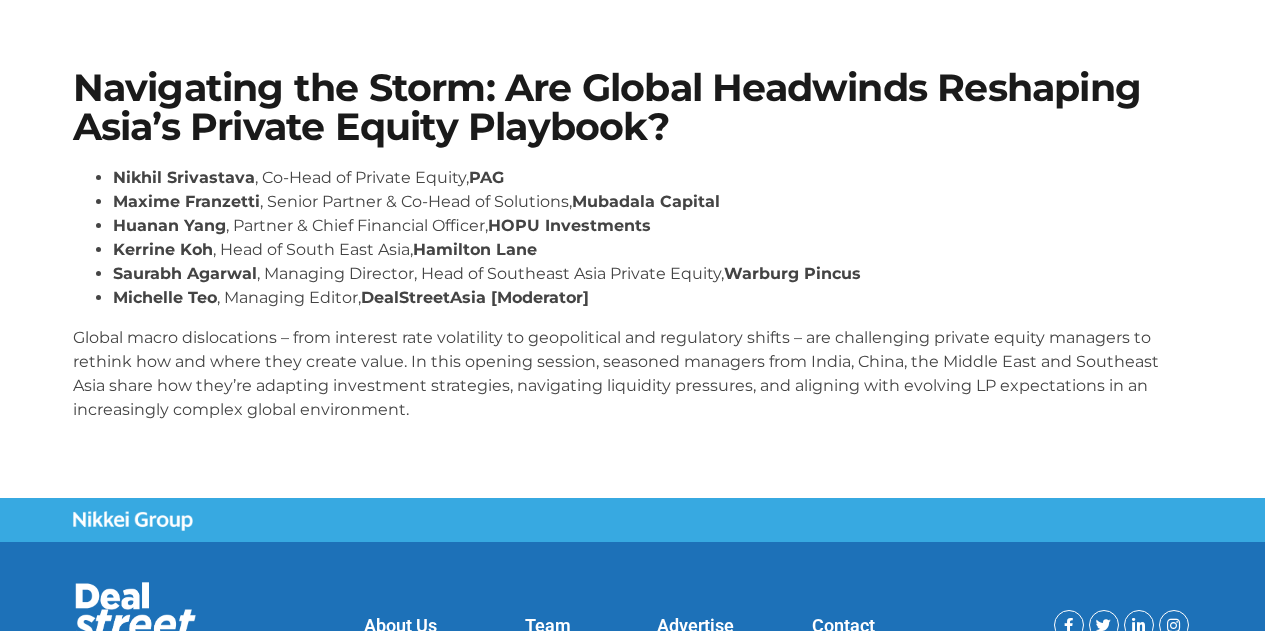 scroll, scrollTop: 385, scrollLeft: 0, axis: vertical 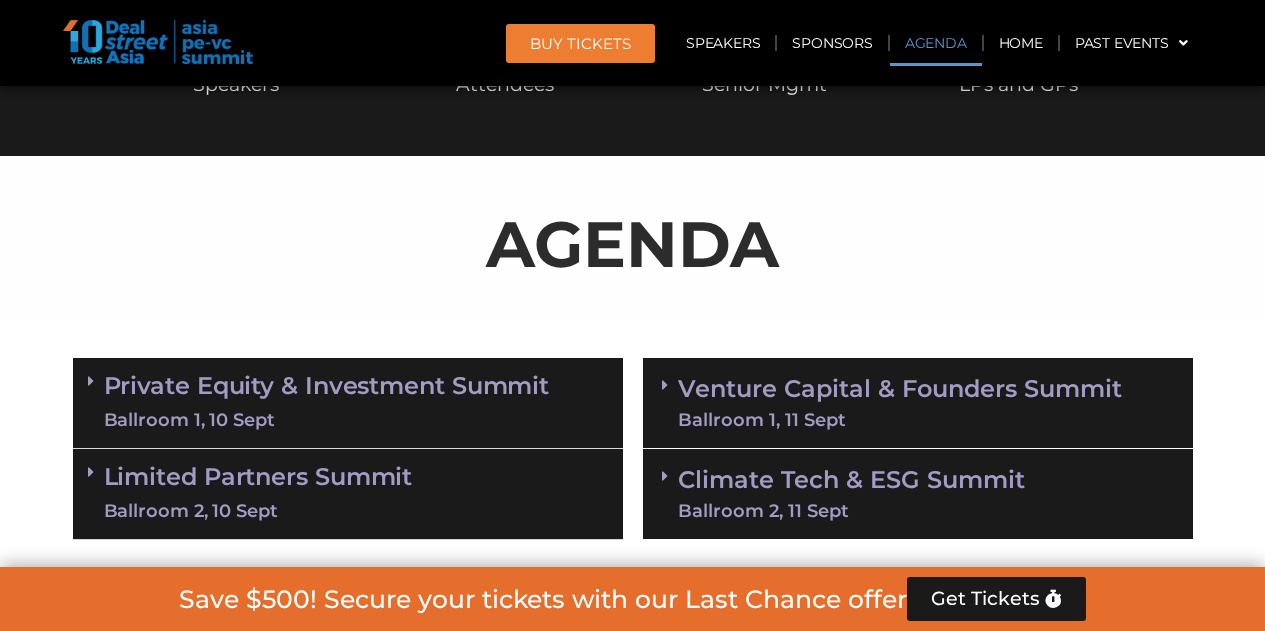 click on "Private Equity & Investment Summit  Ballroom 1, 10 Sept" at bounding box center (327, 403) 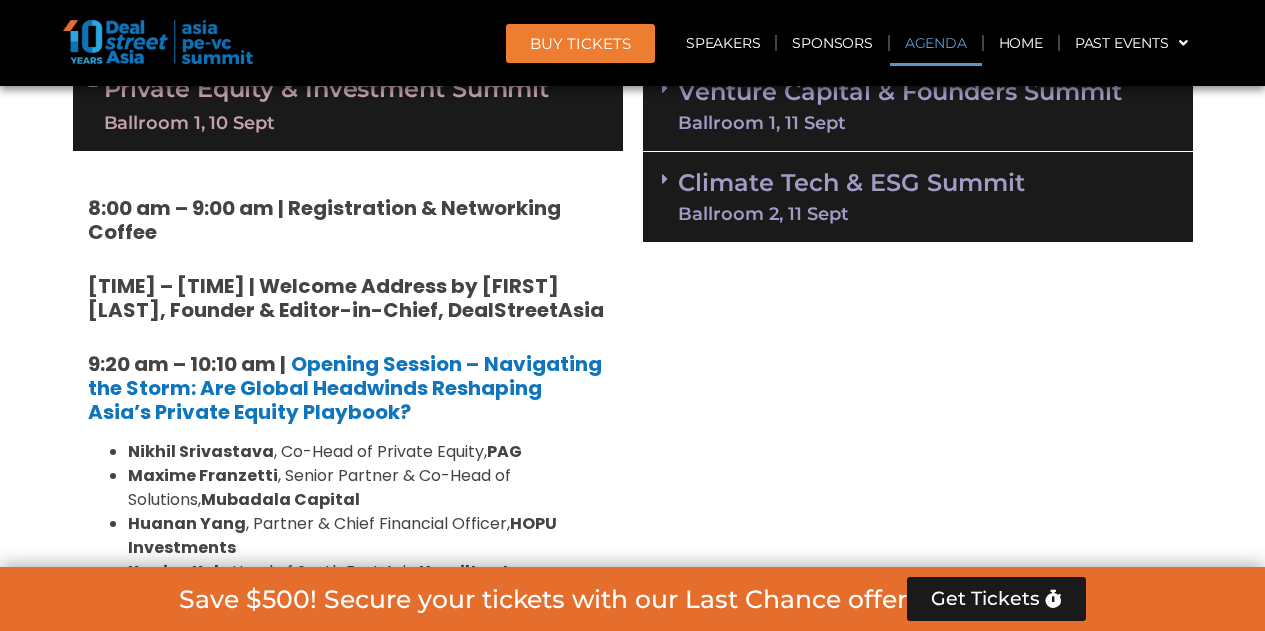 scroll, scrollTop: 1265, scrollLeft: 0, axis: vertical 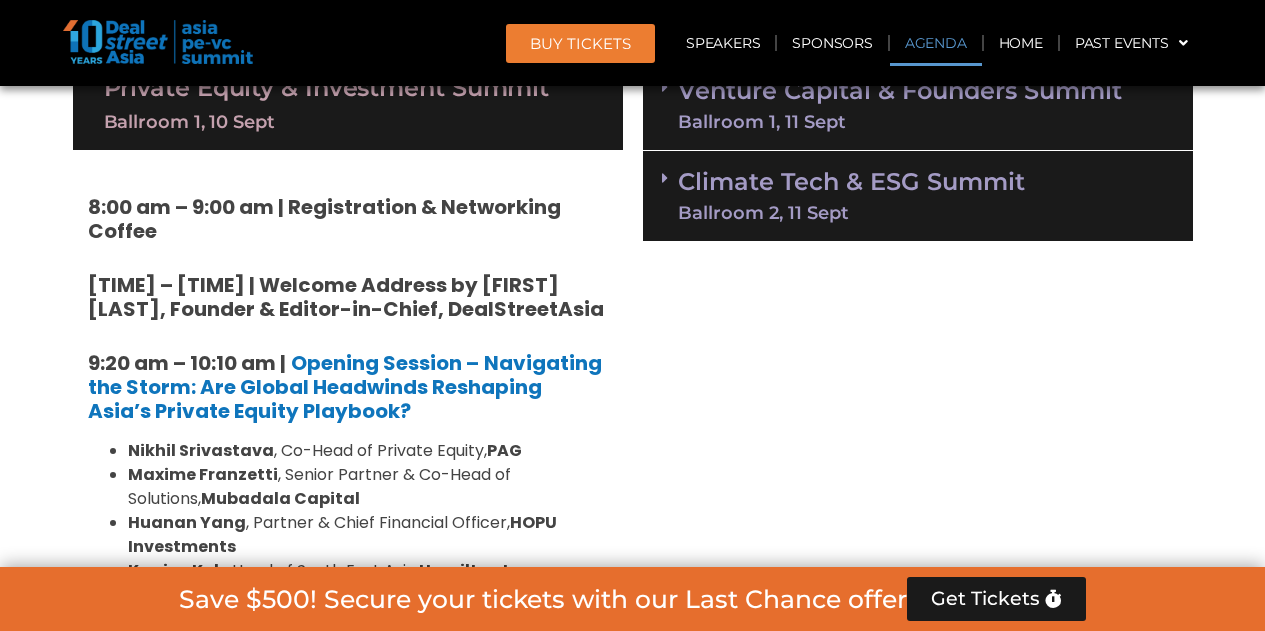 click on "Venture Capital & Founders​ Summit  Ballroom 1, 11 Sept
Opening Keynote: Indonesia rising – Can Danantara’s sovereign capital strategy transform Southeast Asia’s investment landscape?
Pandu Sjahrir , Chief Investment Officer,  Danantara
In conversation with  Joji Thomas Philip , Founder & Editor-in-Chief,  DealStreetAsia
Fireside chat: Asia VC – Decoding investment strategies for next wave of growth
Prashanth Prakash , Founding Partner,  Accel
Jixun Foo , Senior Managing Partner,  Granite Asia
In conversation with  Pimfha Chan , Correspondent,  DealStreetAsia [Moderator]
Why SE Asia Venture Capital Is Still Worth the Bet: LP & GP Perspectives
Sunil Mishra , Partner,  Adams Street Partners
Geetali Kumar , Head of Venture Capital and Disruptive Technology Investments, East Asia & Pacific,  IFC
Willson Cuaca,  East Ventures" at bounding box center [918, 1645] 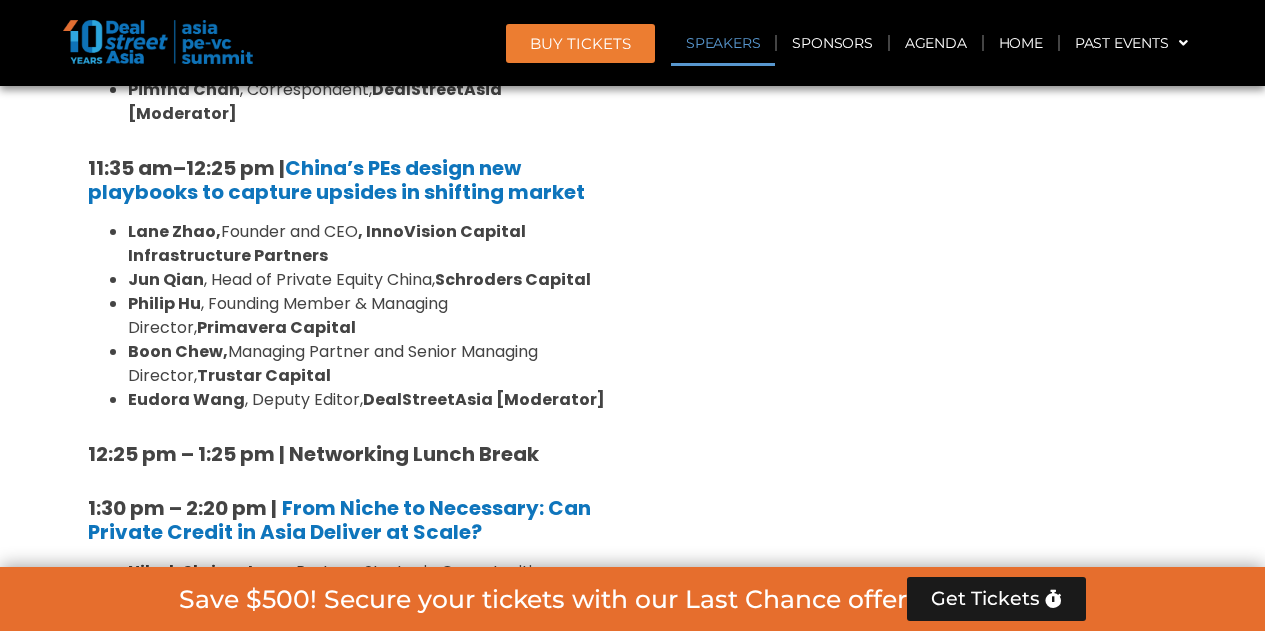 scroll, scrollTop: 2279, scrollLeft: 0, axis: vertical 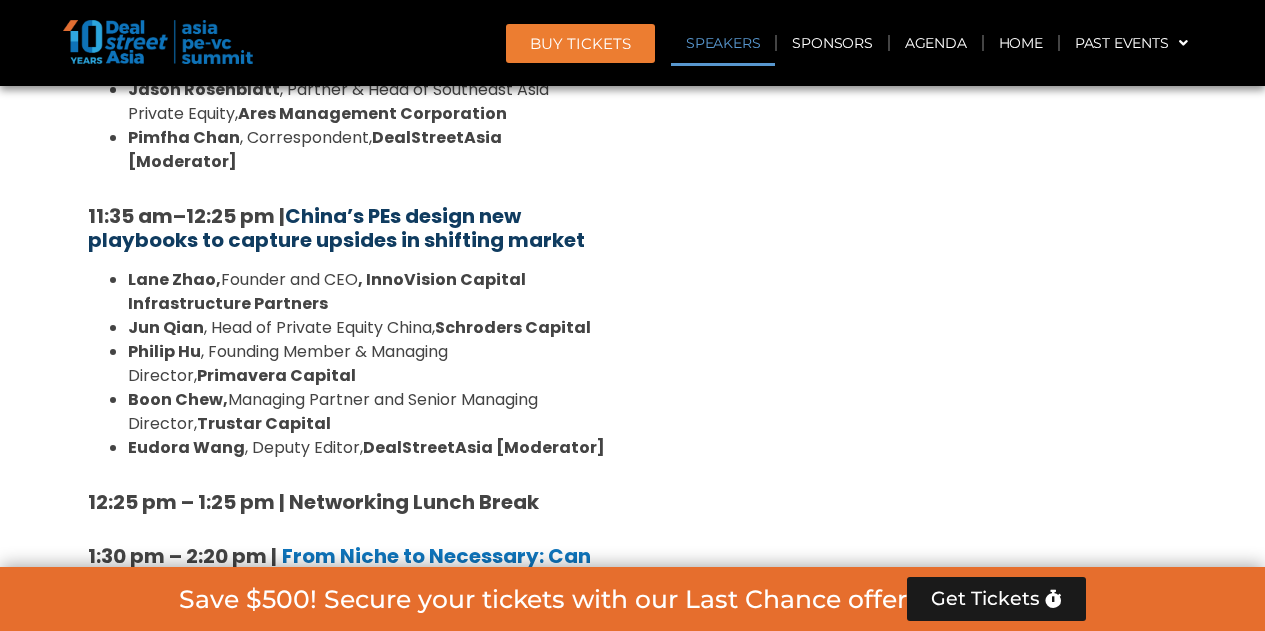 click on "China’s PEs design new playbooks to capture upsides in shifting market" at bounding box center (336, 228) 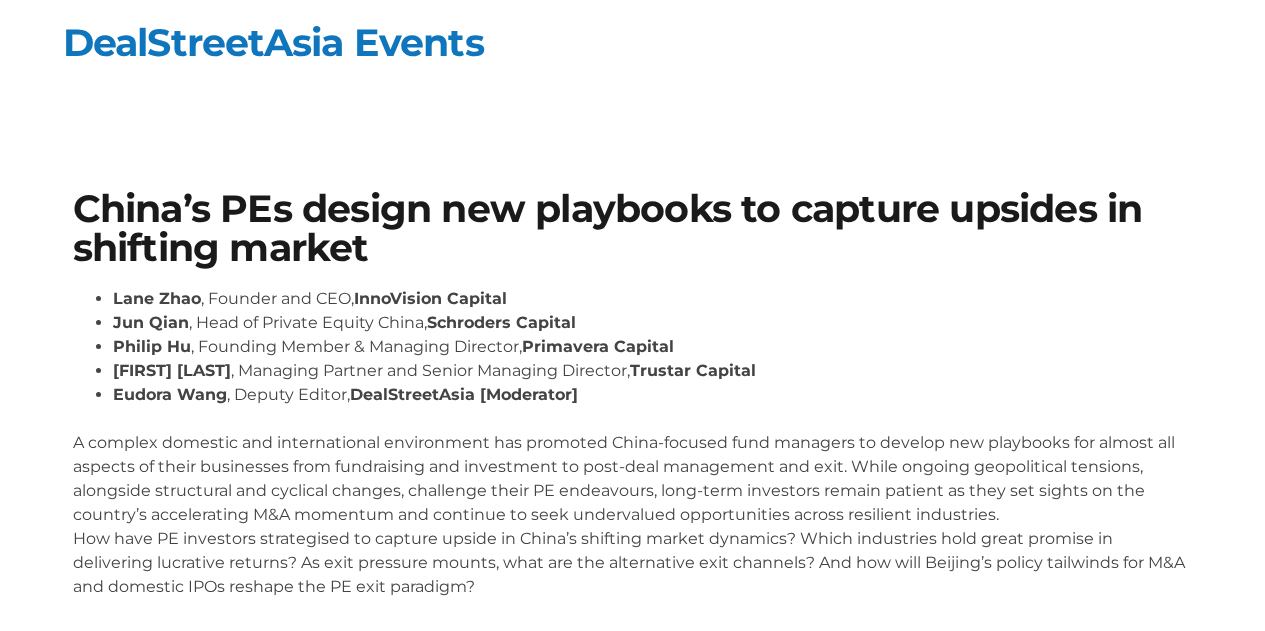 scroll, scrollTop: 0, scrollLeft: 0, axis: both 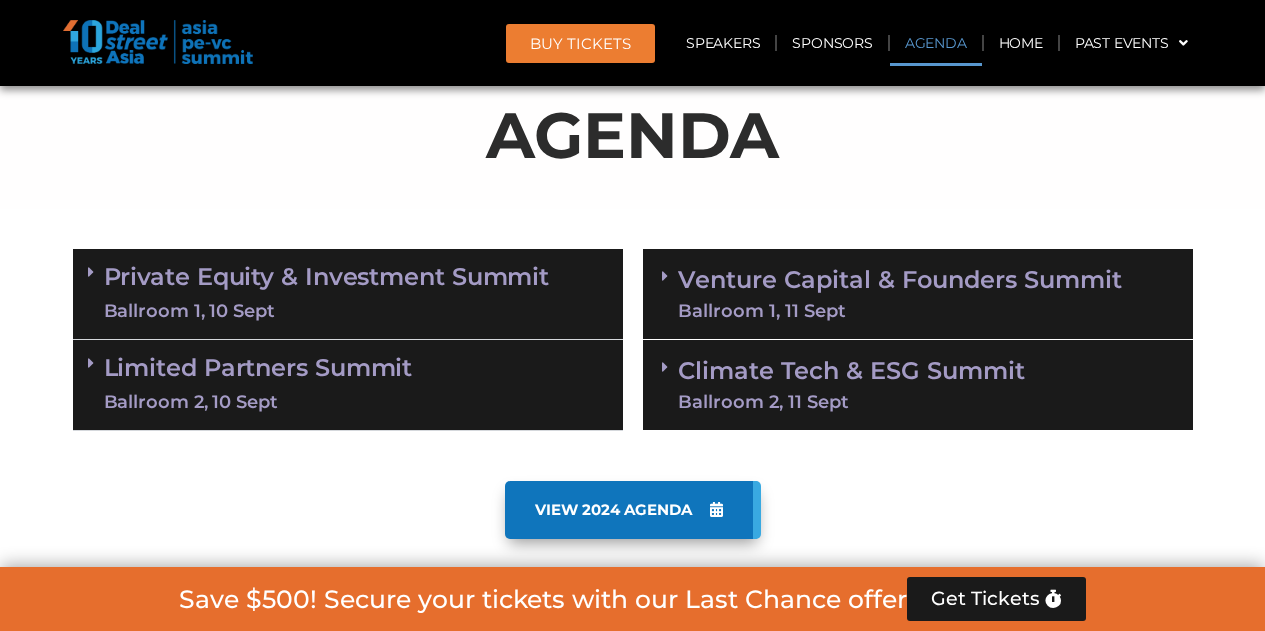 click on "Private Equity & Investment Summit  Ballroom 1, 10 Sept" at bounding box center (327, 294) 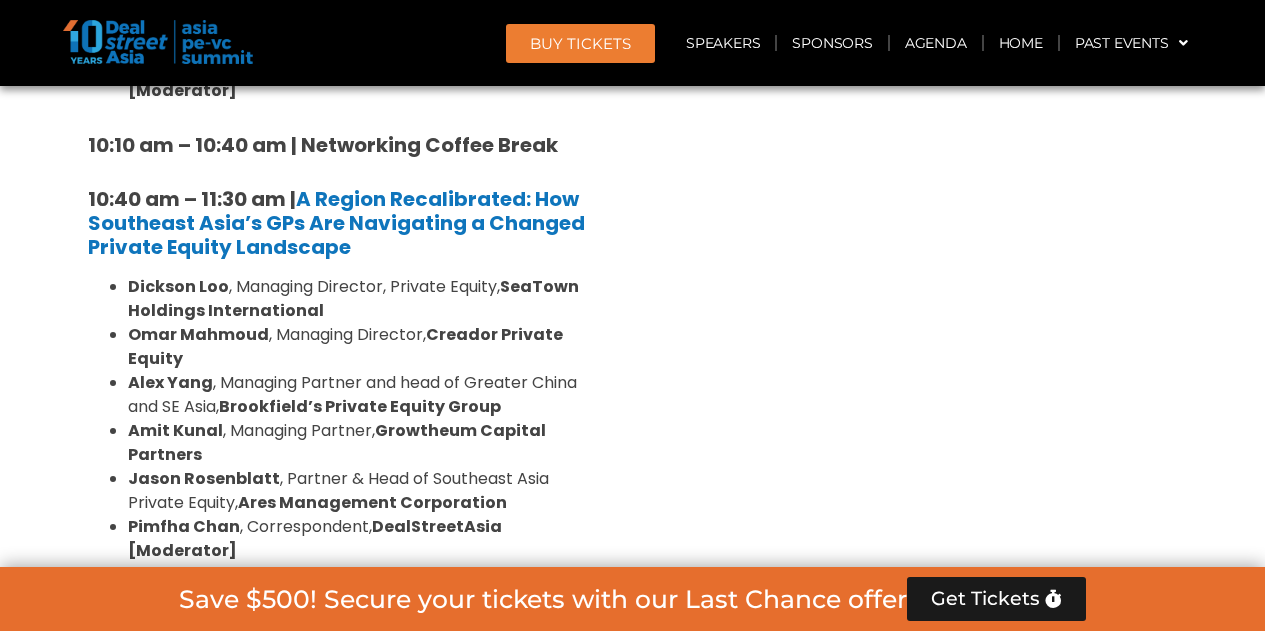 scroll, scrollTop: 1986, scrollLeft: 0, axis: vertical 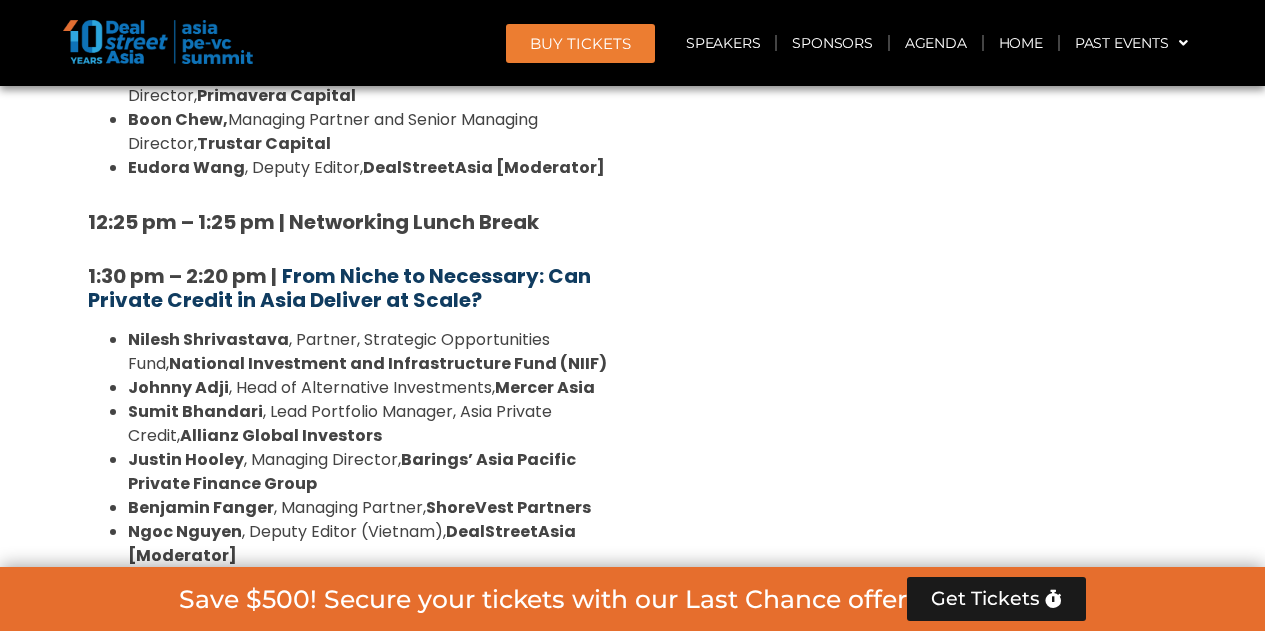 click on "From Niche to Necessary: Can Private Credit in Asia Deliver at Scale?" at bounding box center [339, 288] 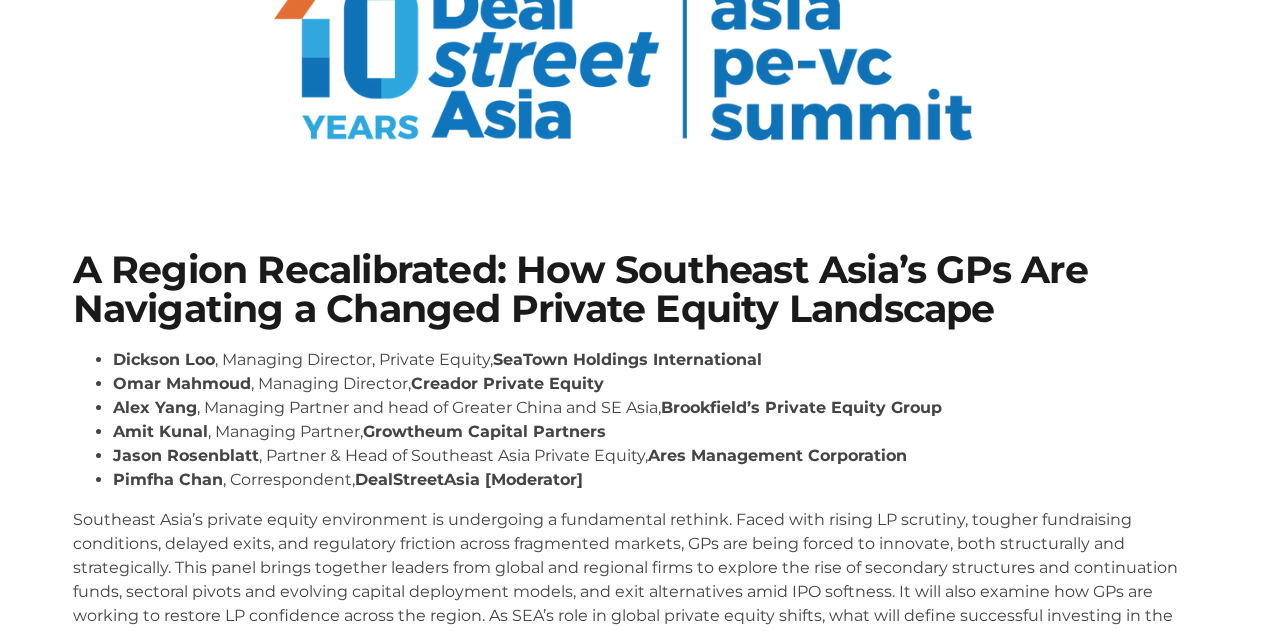 scroll, scrollTop: 176, scrollLeft: 0, axis: vertical 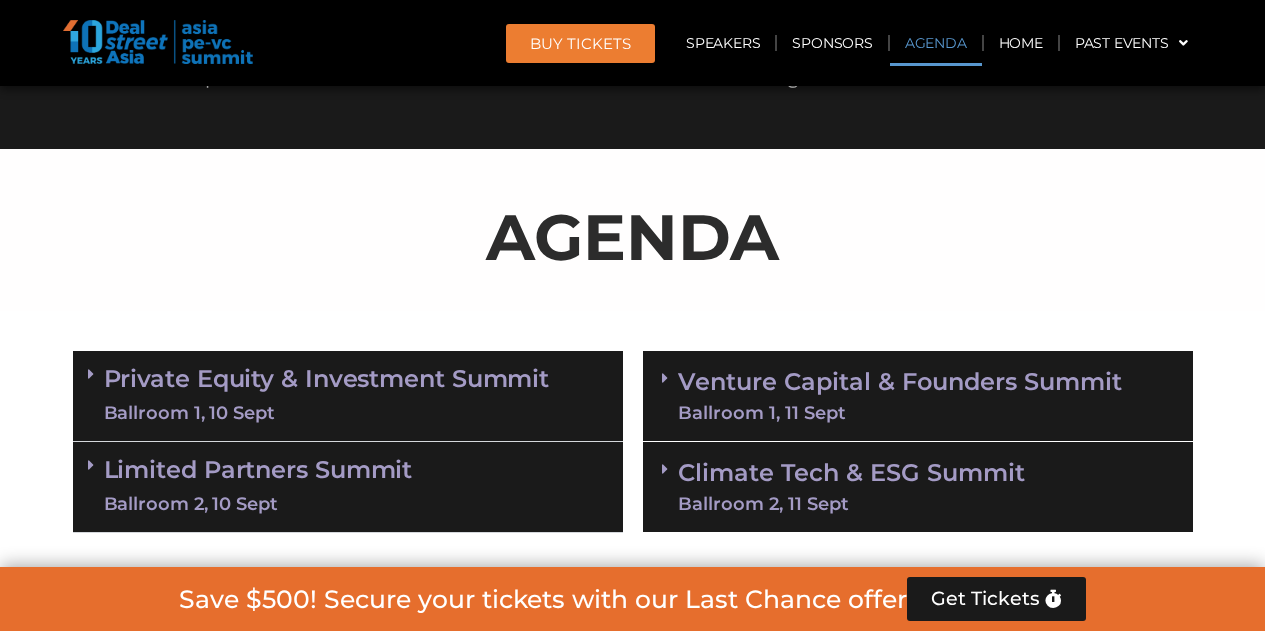 click on "Private Equity & Investment Summit  Ballroom 1, 10 Sept" at bounding box center (327, 396) 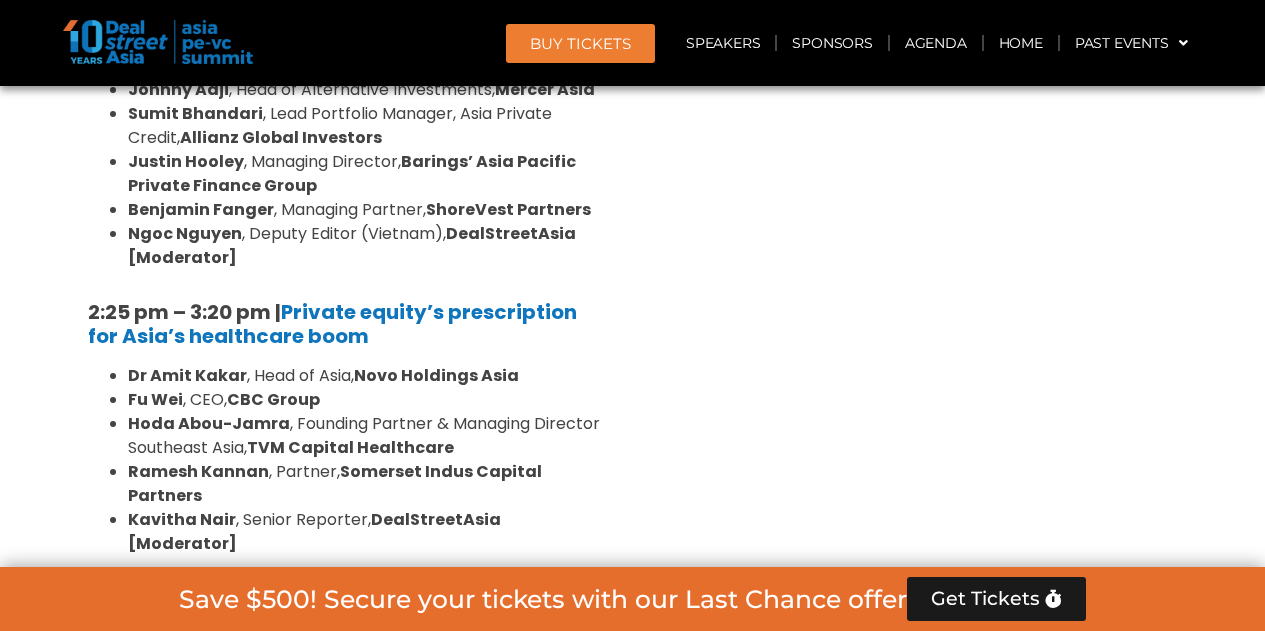 scroll, scrollTop: 2959, scrollLeft: 0, axis: vertical 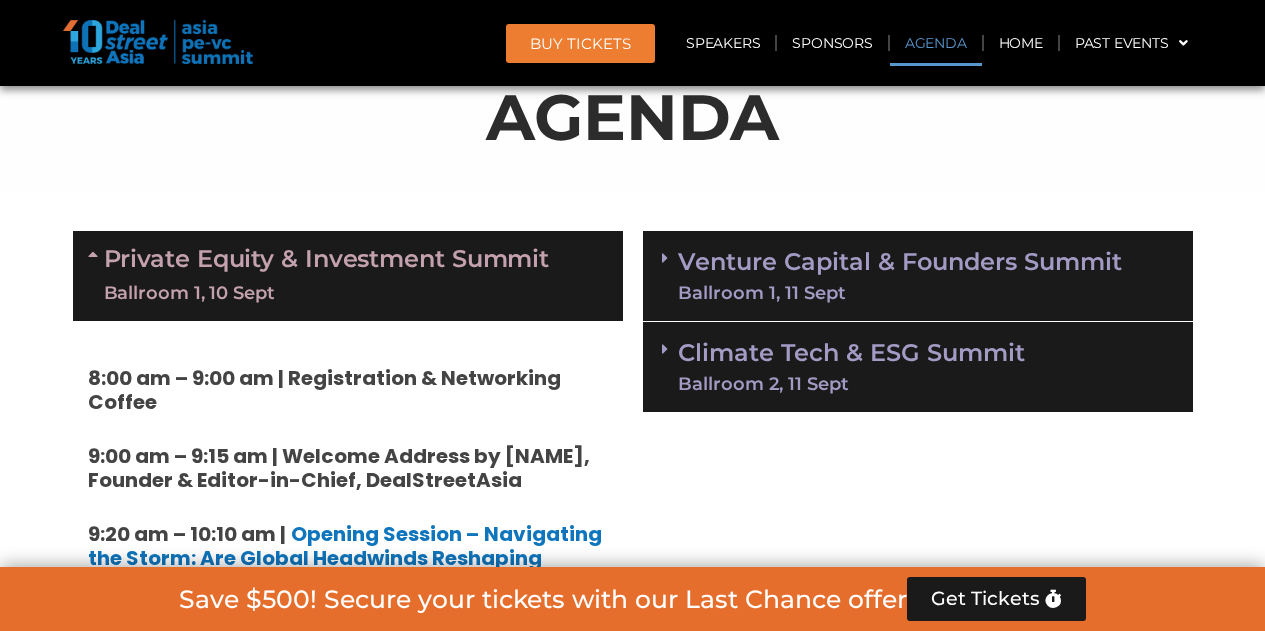 click on "Ballroom 1, 10 Sept" at bounding box center [327, 293] 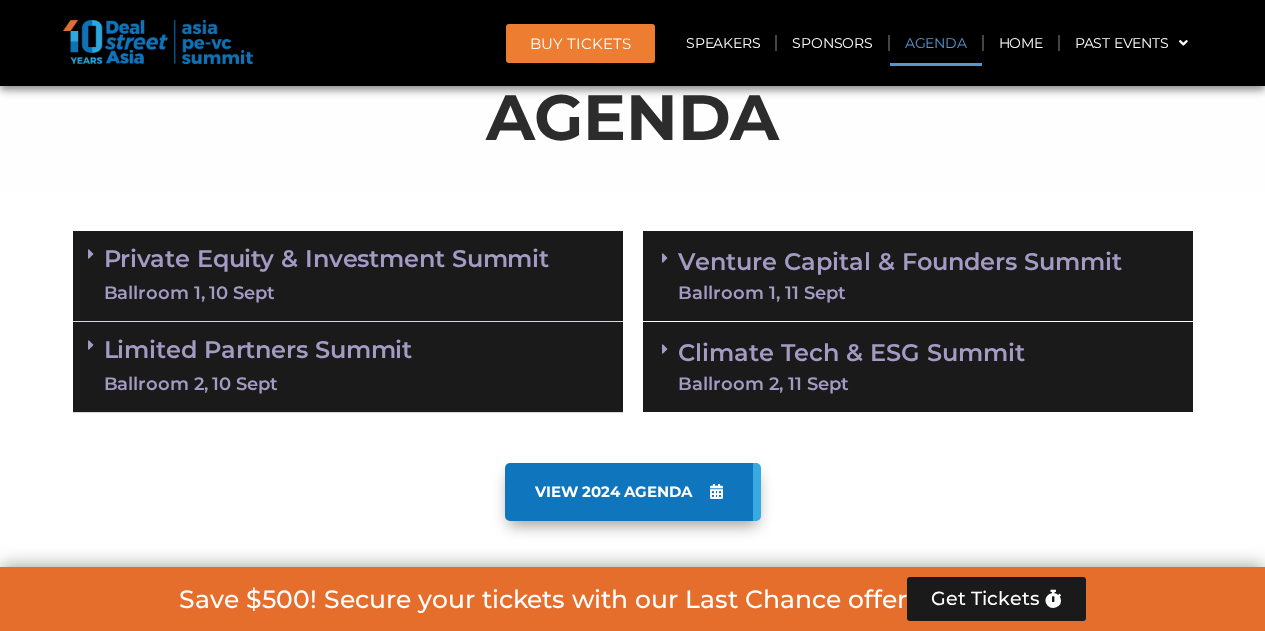 click on "Ballroom 2, 10 Sept" at bounding box center [258, 384] 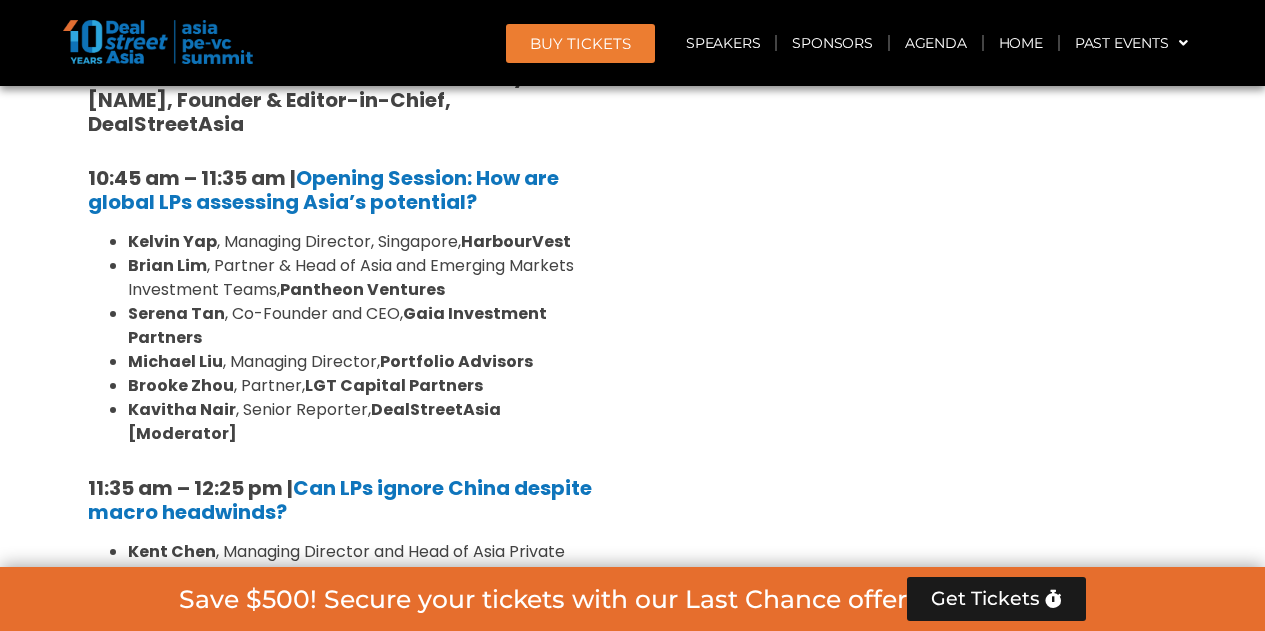 scroll, scrollTop: 1632, scrollLeft: 0, axis: vertical 